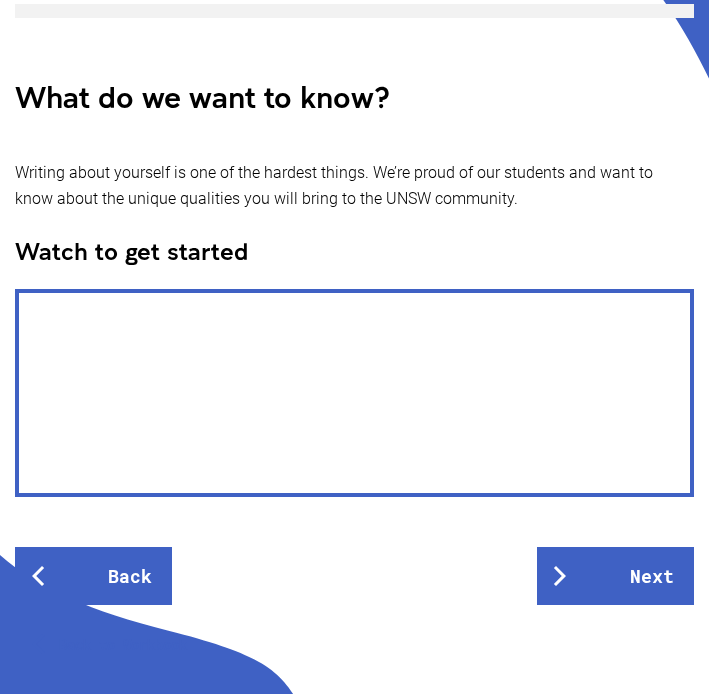 scroll, scrollTop: 247, scrollLeft: 0, axis: vertical 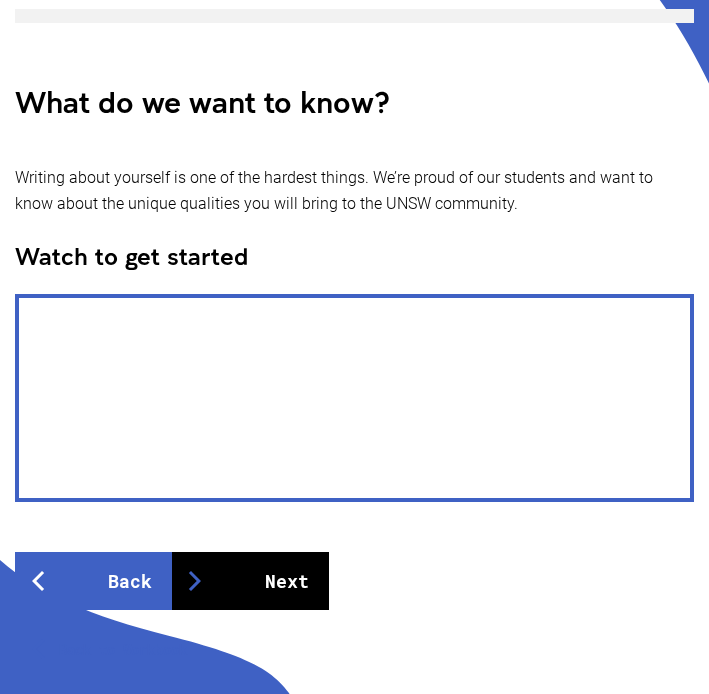 click on "Next" at bounding box center [250, 581] 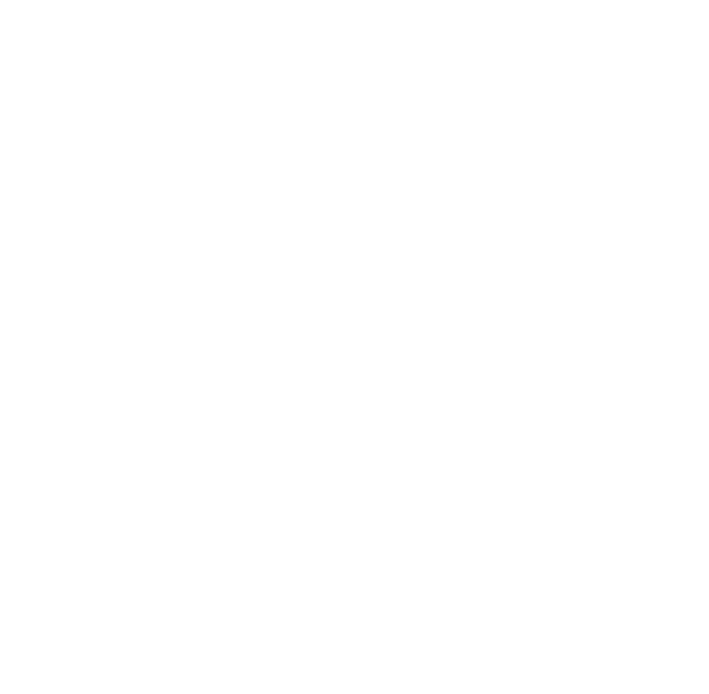 scroll, scrollTop: 0, scrollLeft: 0, axis: both 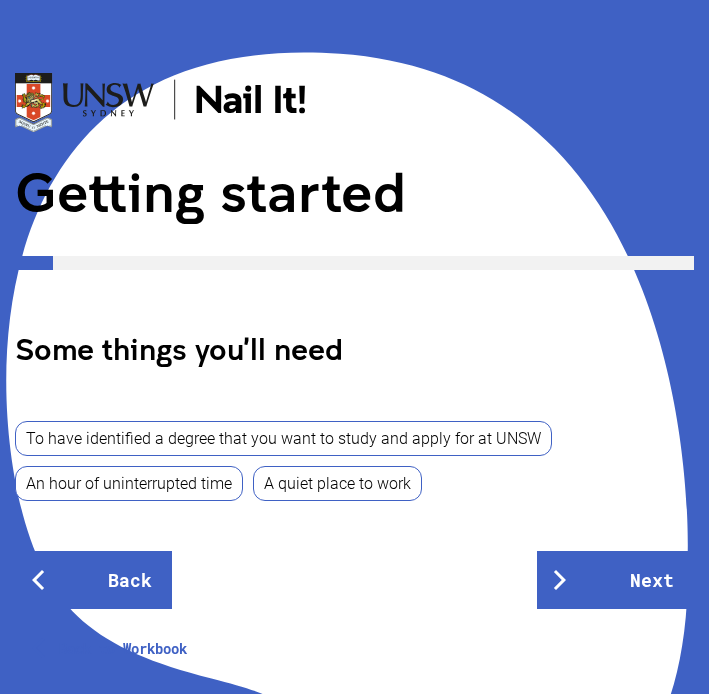 click on "To have identified a degree that you want to study and apply for at [INSTITUTION]" at bounding box center (283, 438) 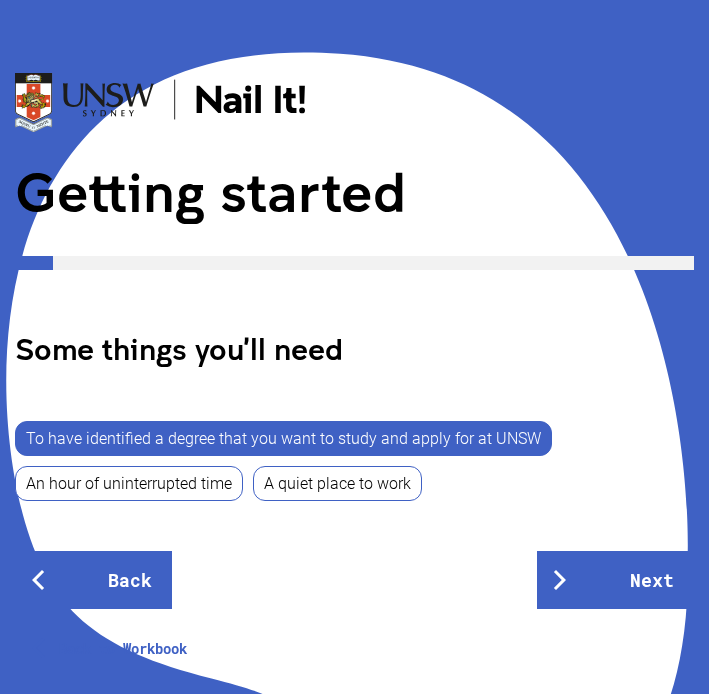 click on "A quiet place to work" at bounding box center [337, 483] 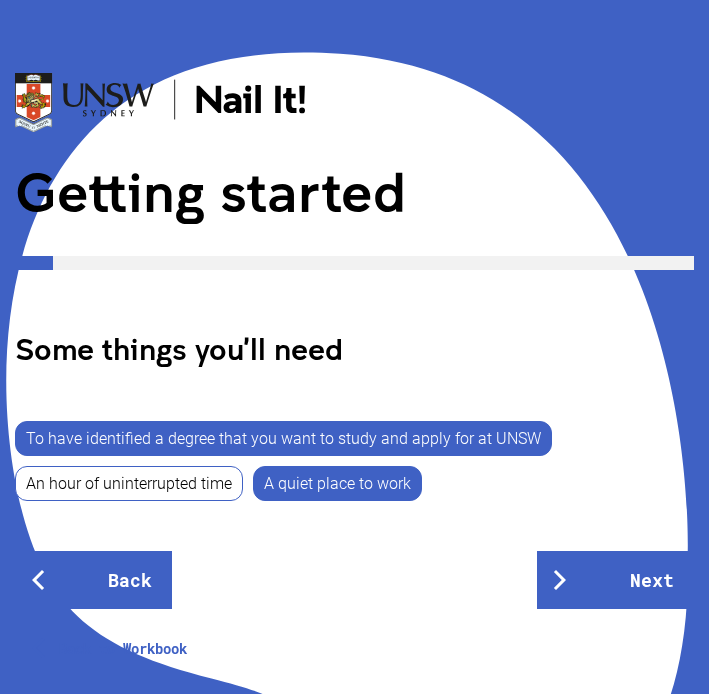 click on "An hour of uninterrupted time" at bounding box center (129, 483) 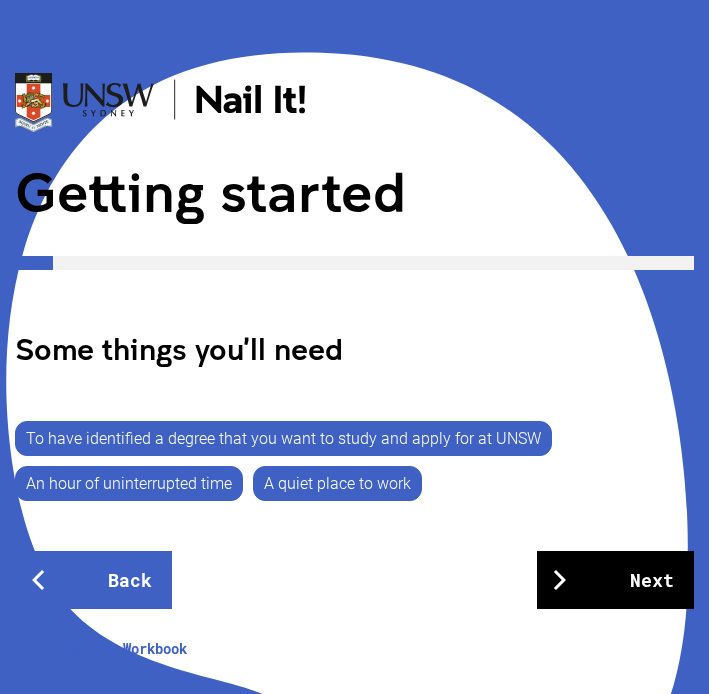 click at bounding box center (560, 580) 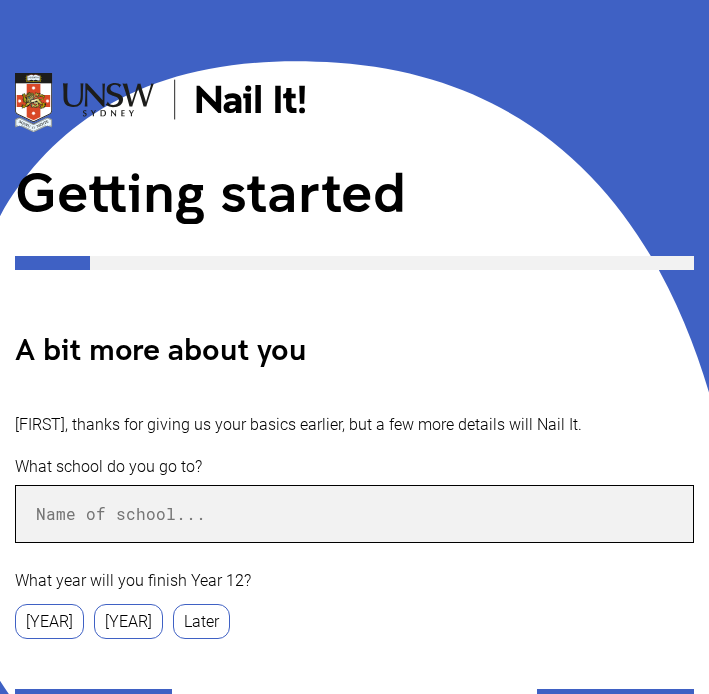 click at bounding box center [354, 514] 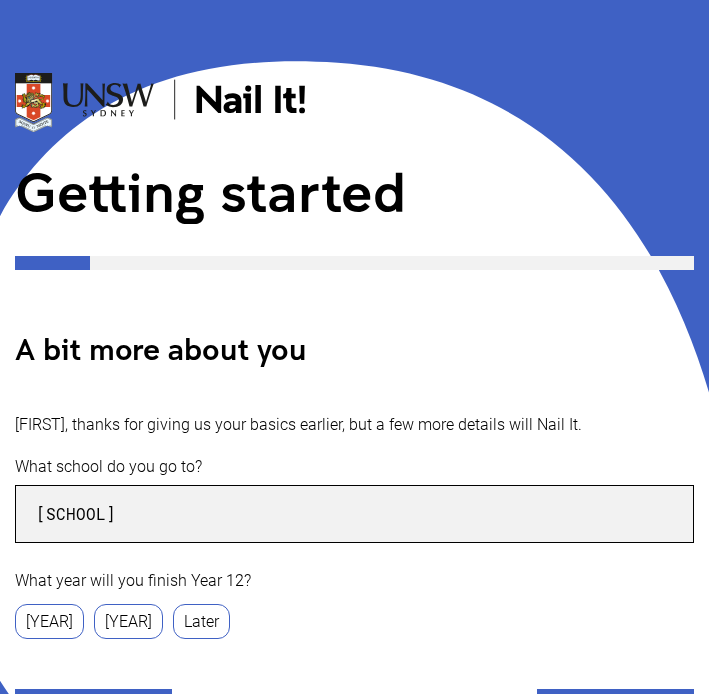 click on "Canley Vale Highschool" at bounding box center [354, 514] 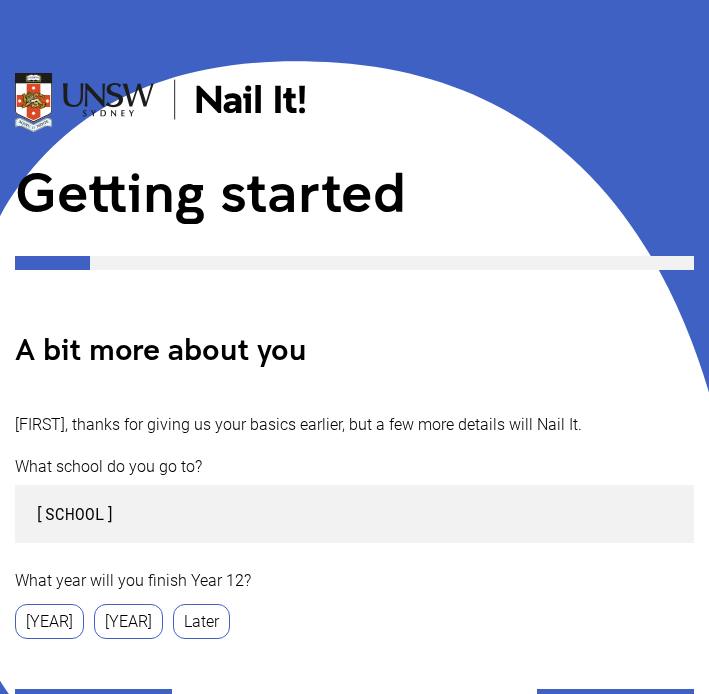 click on "What year will you finish Year 12?" at bounding box center (354, 581) 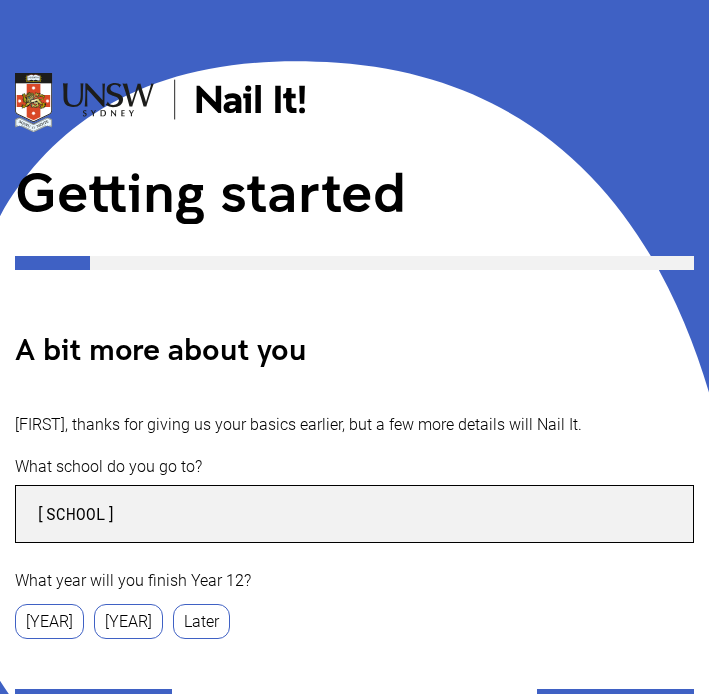 click on "Canley Vale High school" at bounding box center (354, 514) 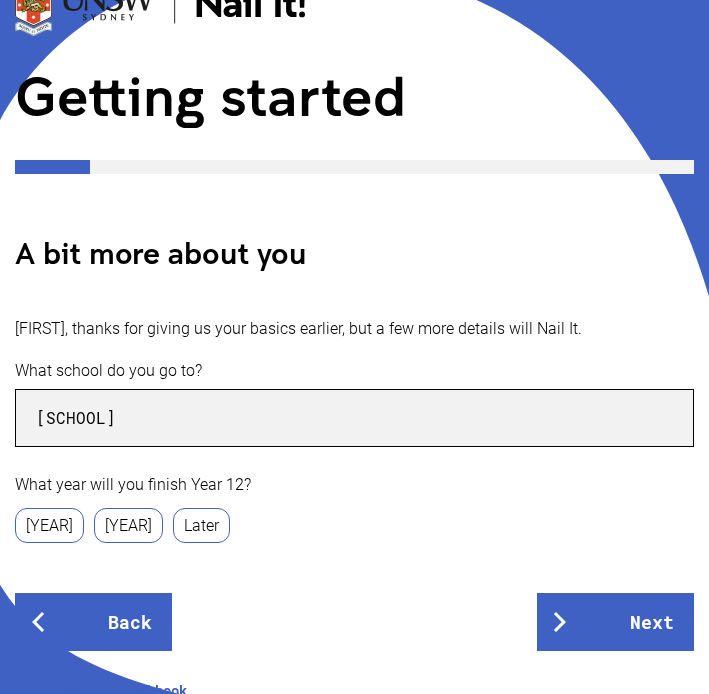 scroll, scrollTop: 123, scrollLeft: 0, axis: vertical 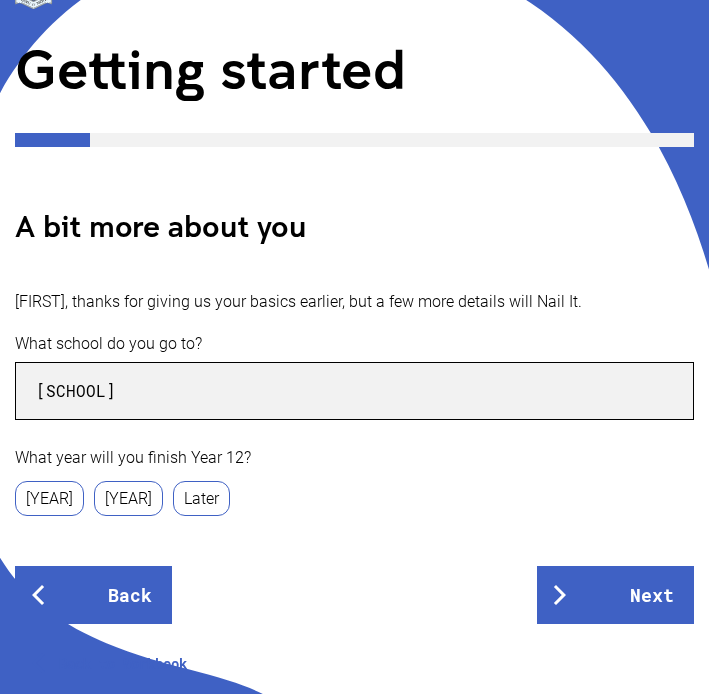 type on "Canley Vale High School" 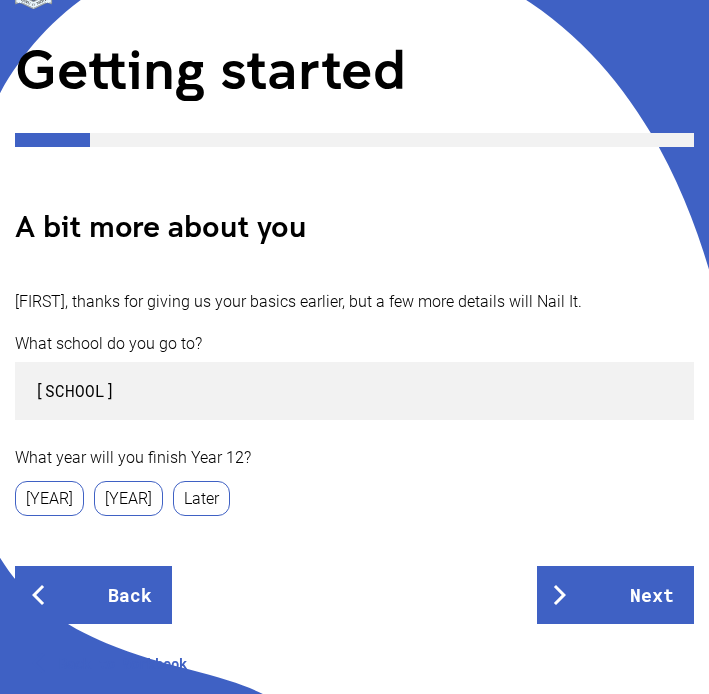 click on "2025" at bounding box center (49, 498) 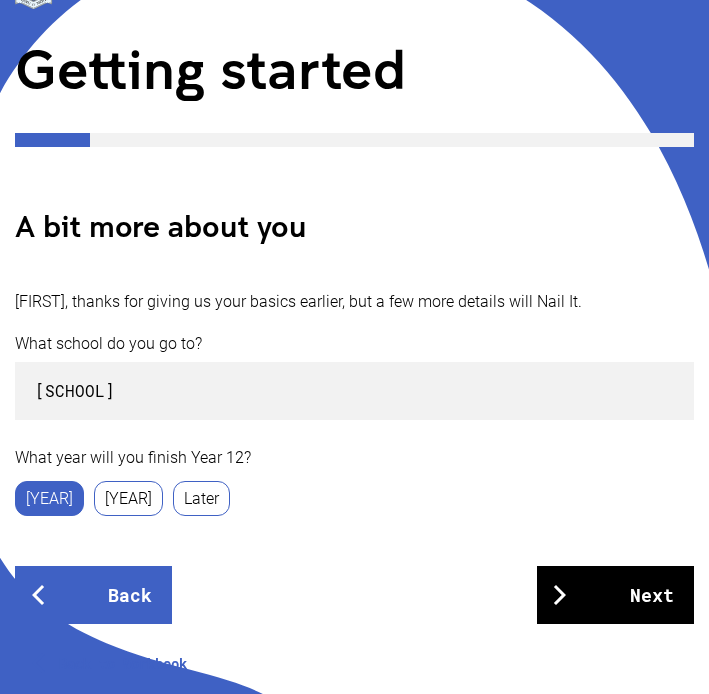 click on "Next" at bounding box center [615, 595] 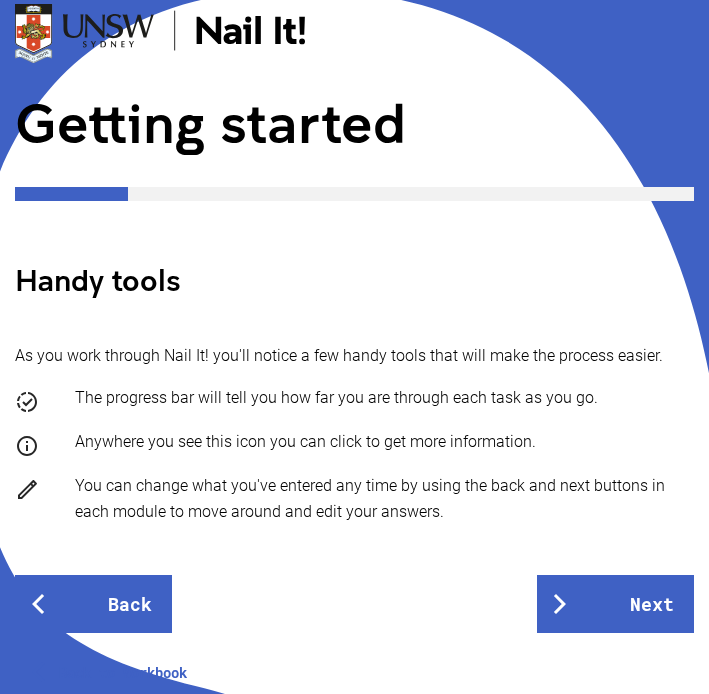 scroll, scrollTop: 67, scrollLeft: 0, axis: vertical 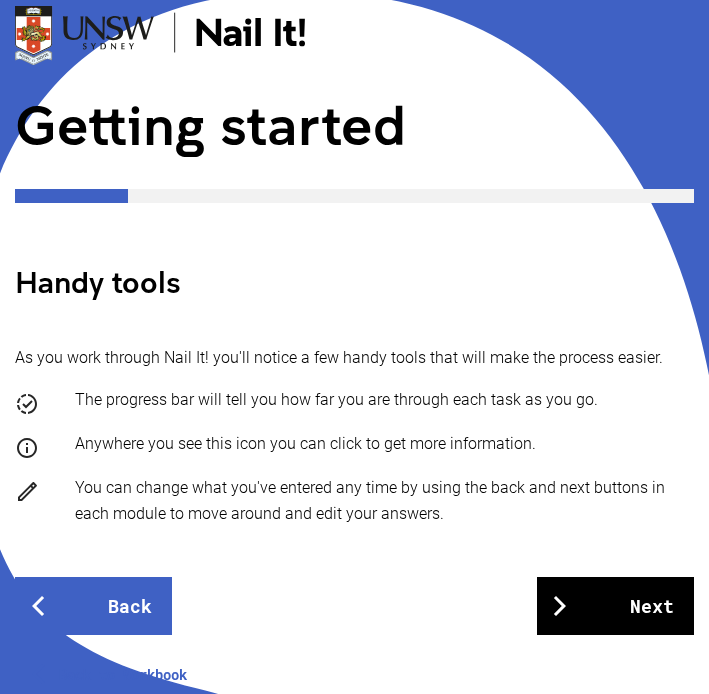 click on "Next" at bounding box center [615, 606] 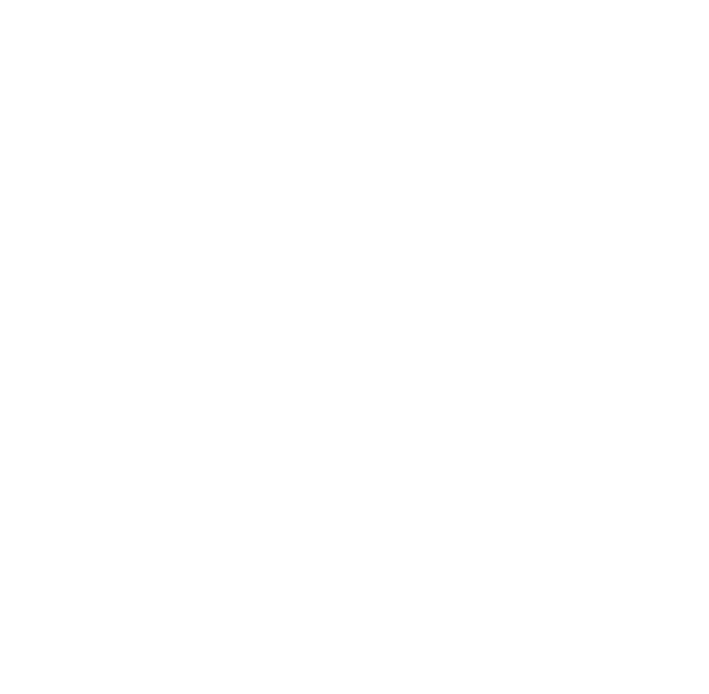 scroll, scrollTop: 0, scrollLeft: 0, axis: both 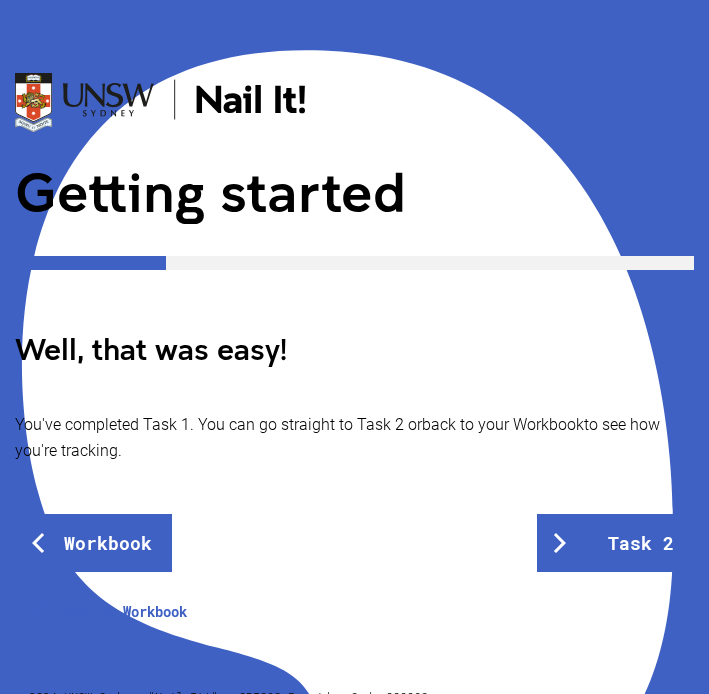 click on "back to your Workbook" at bounding box center [503, 424] 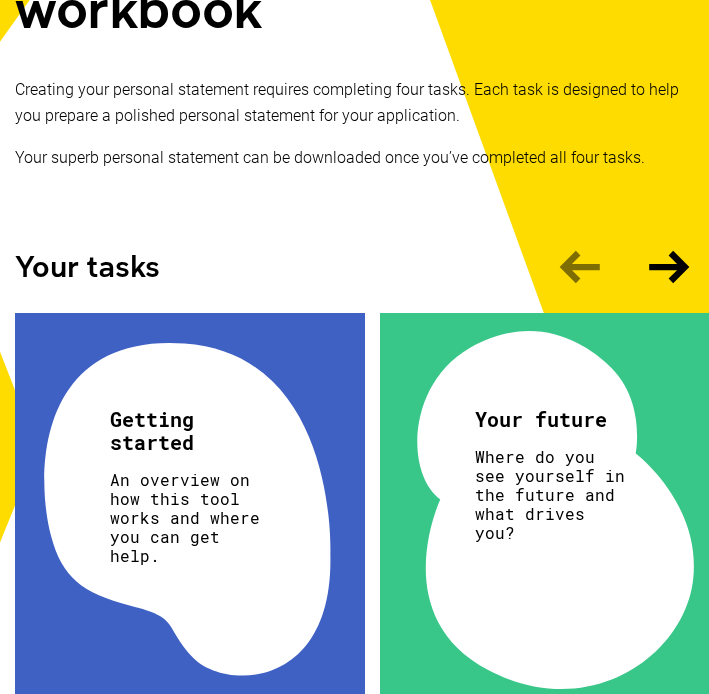 scroll, scrollTop: 381, scrollLeft: 0, axis: vertical 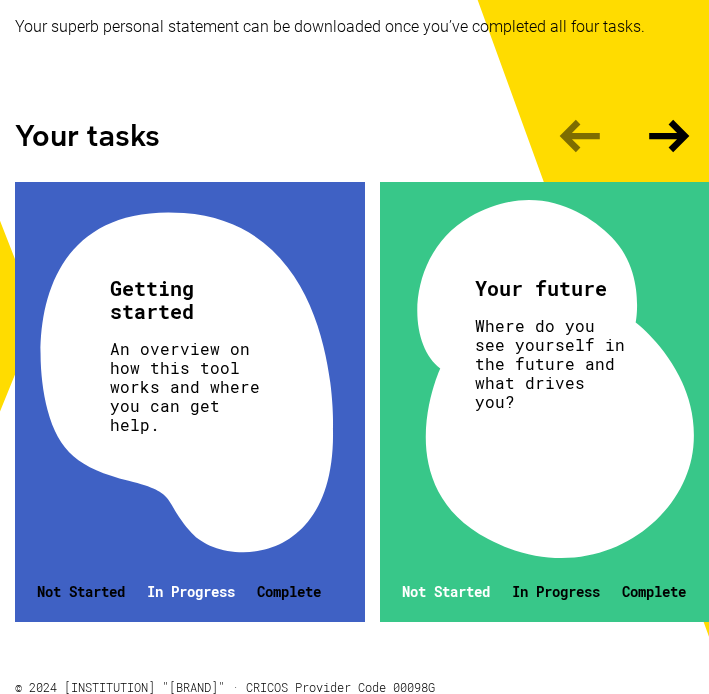 click on "Getting started An overview on how this tool works and where you can get help. Not Started In Progress Complete" at bounding box center (190, 402) 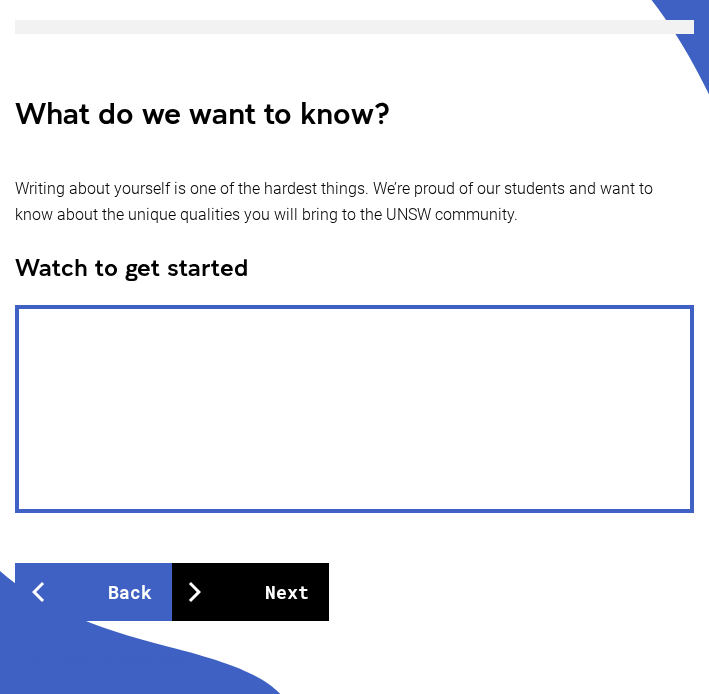 scroll, scrollTop: 259, scrollLeft: 0, axis: vertical 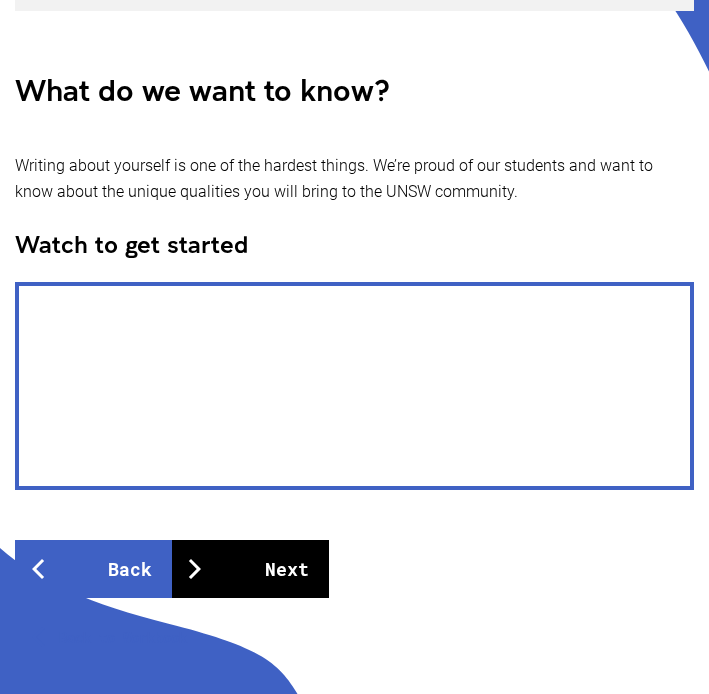 click on "Next" at bounding box center [250, 569] 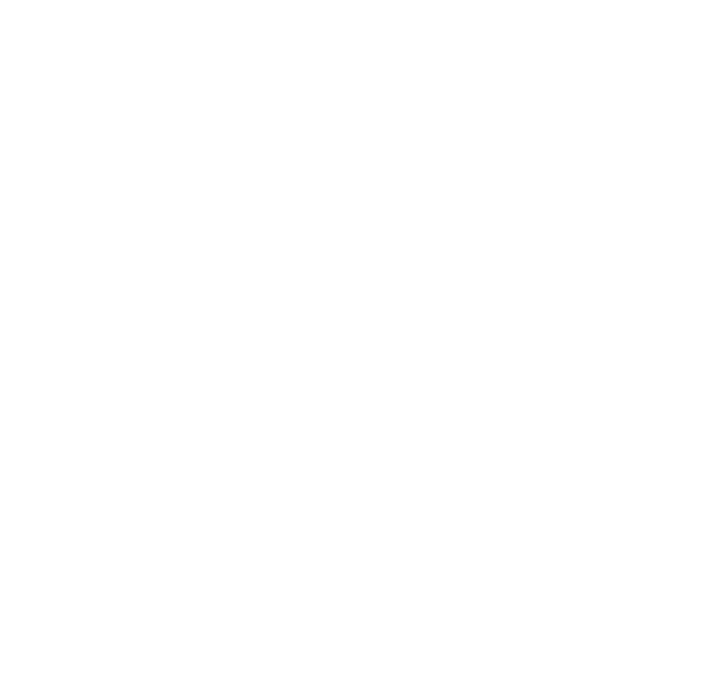 scroll, scrollTop: 0, scrollLeft: 0, axis: both 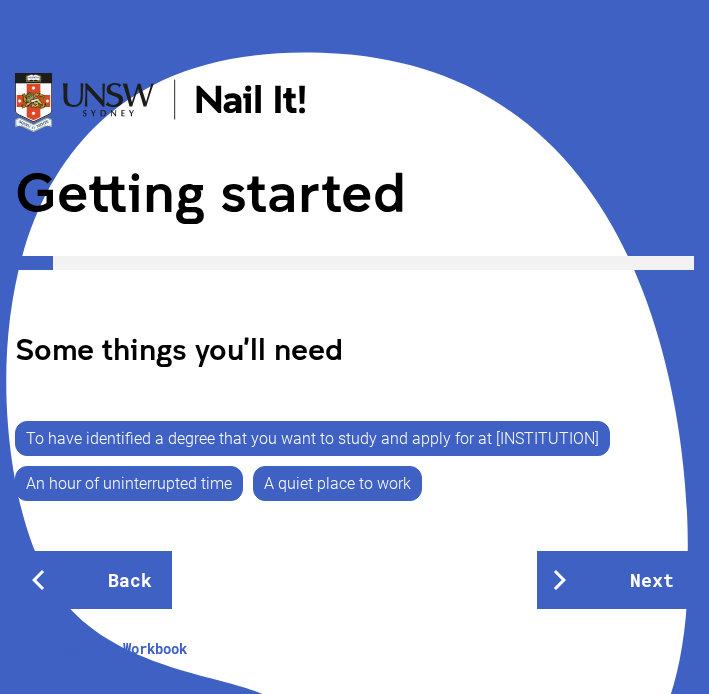 click on "A quiet place to work" at bounding box center (337, 483) 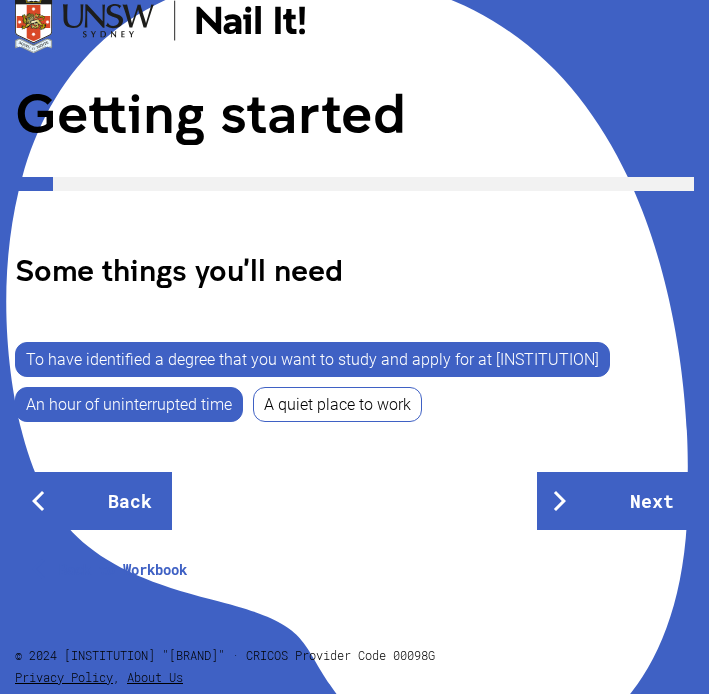 scroll, scrollTop: 90, scrollLeft: 0, axis: vertical 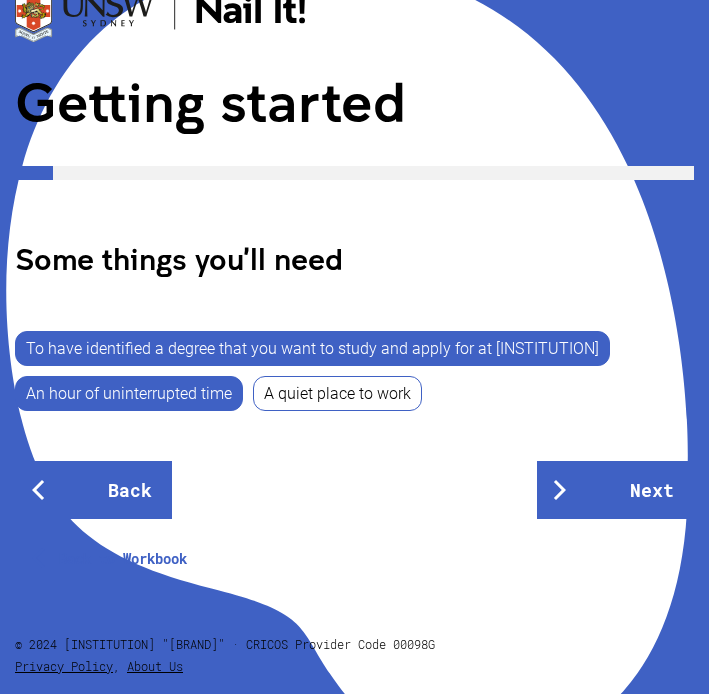 click on "Back to Workbook" at bounding box center (113, 559) 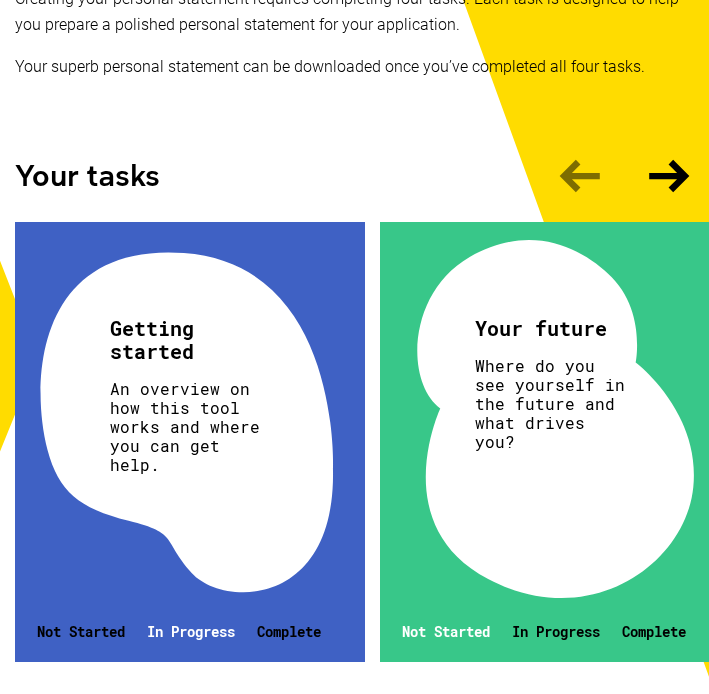 scroll, scrollTop: 395, scrollLeft: 0, axis: vertical 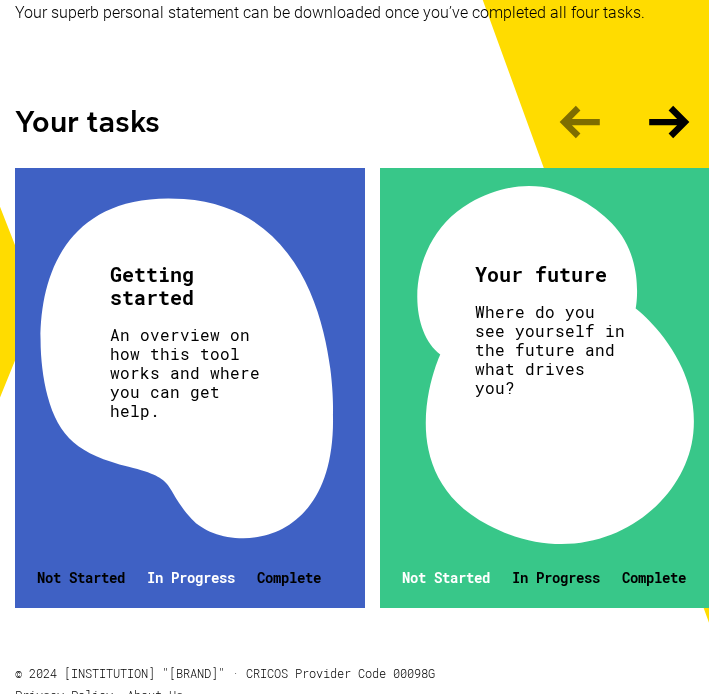 click on "In Progress" at bounding box center [191, 577] 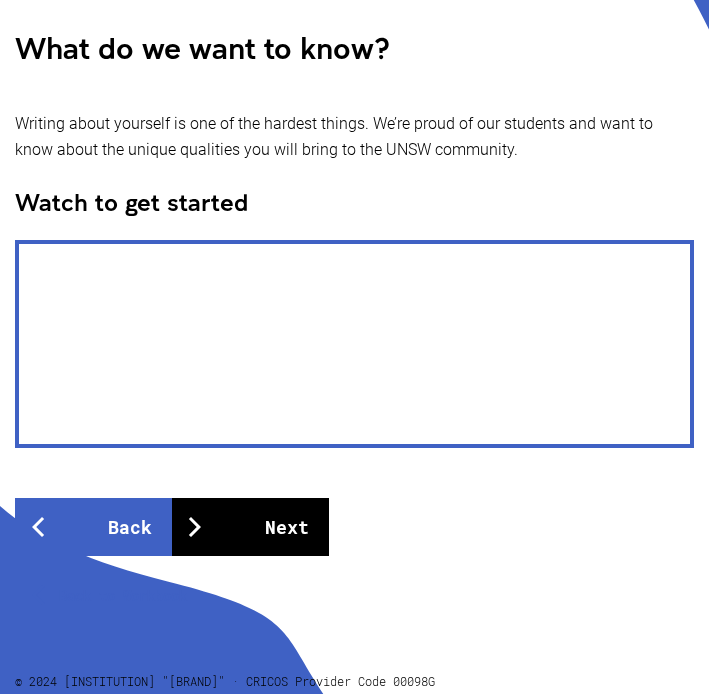 scroll, scrollTop: 301, scrollLeft: 0, axis: vertical 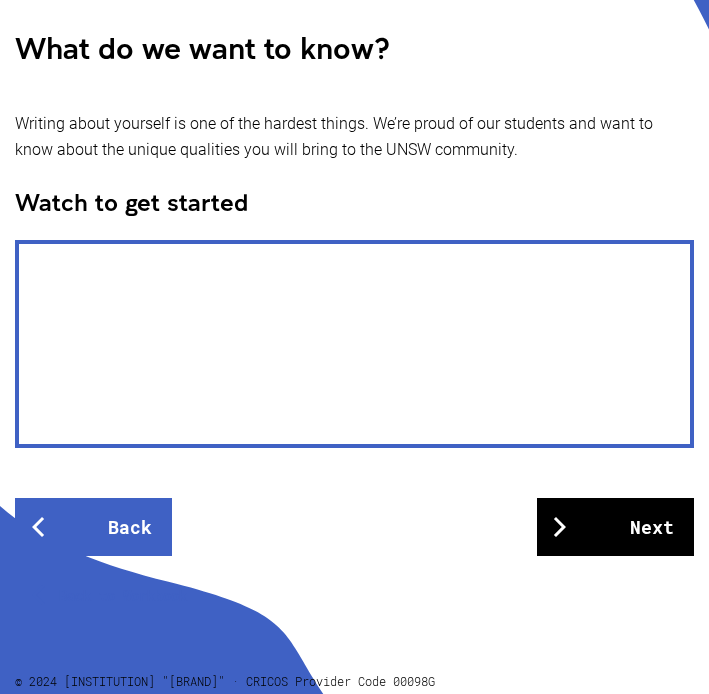 click on "Next" at bounding box center (615, 527) 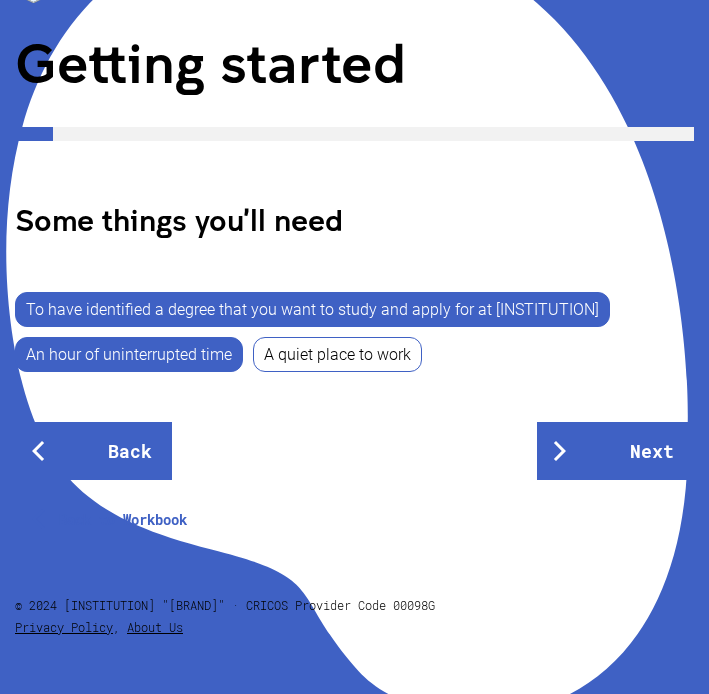 scroll, scrollTop: 0, scrollLeft: 0, axis: both 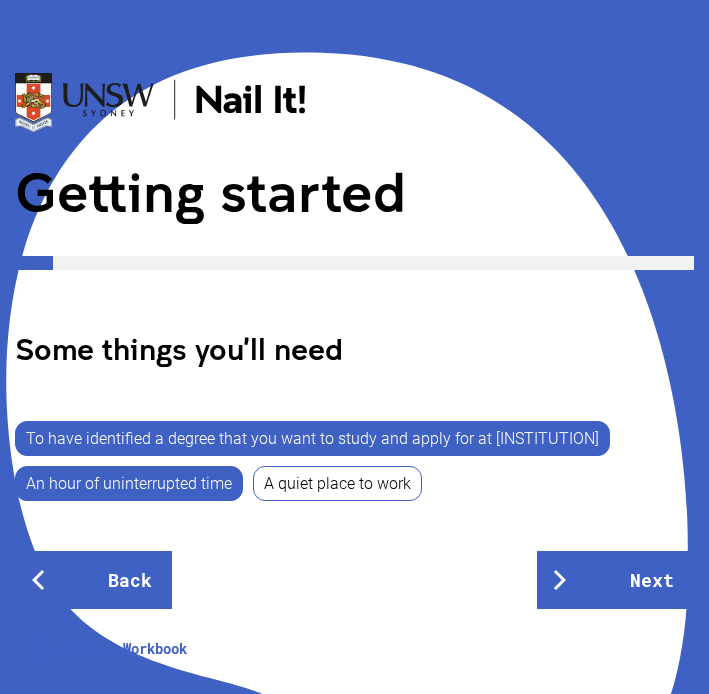 click on "A quiet place to work" at bounding box center (337, 483) 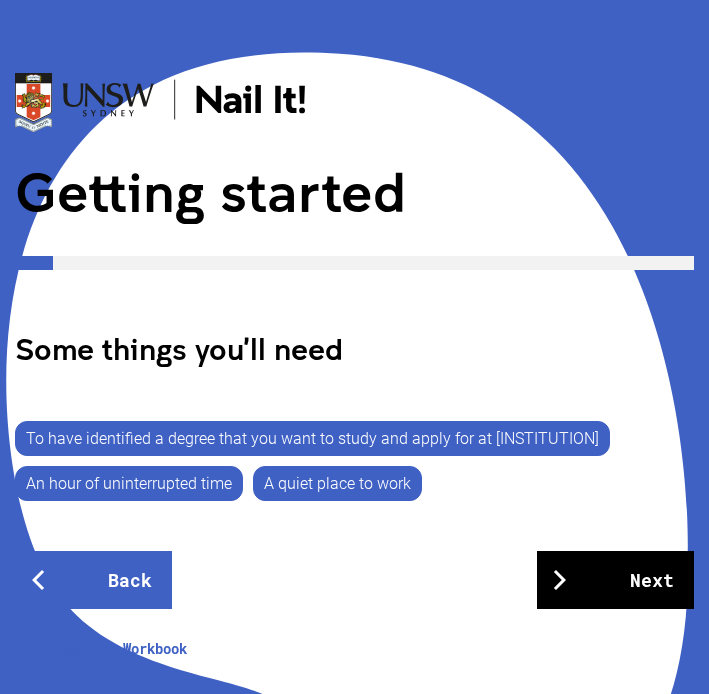 click on "Next" at bounding box center [615, 580] 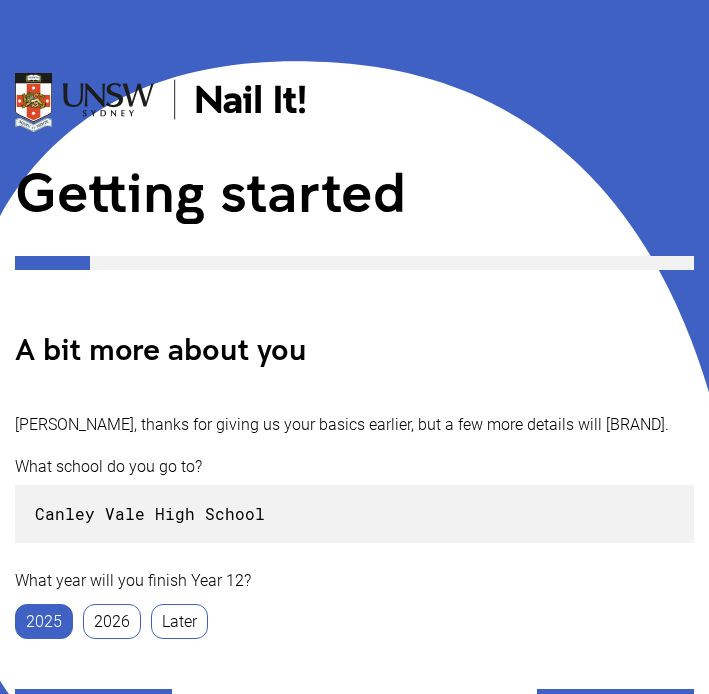 scroll, scrollTop: 267, scrollLeft: 0, axis: vertical 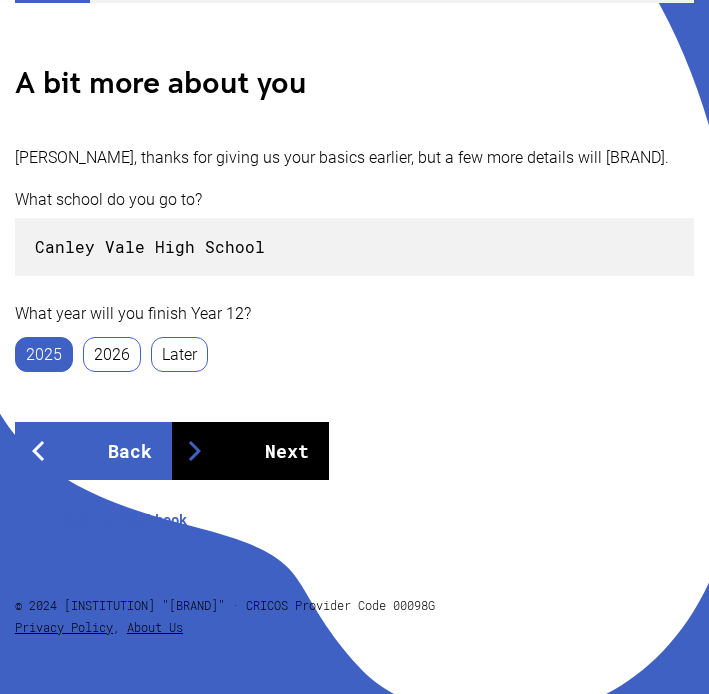 click on "Next" at bounding box center (250, 451) 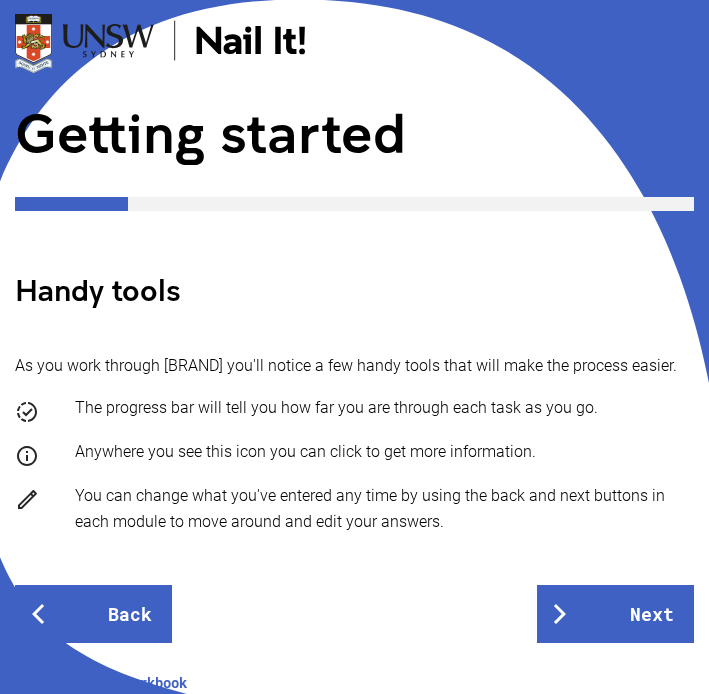 scroll, scrollTop: 64, scrollLeft: 0, axis: vertical 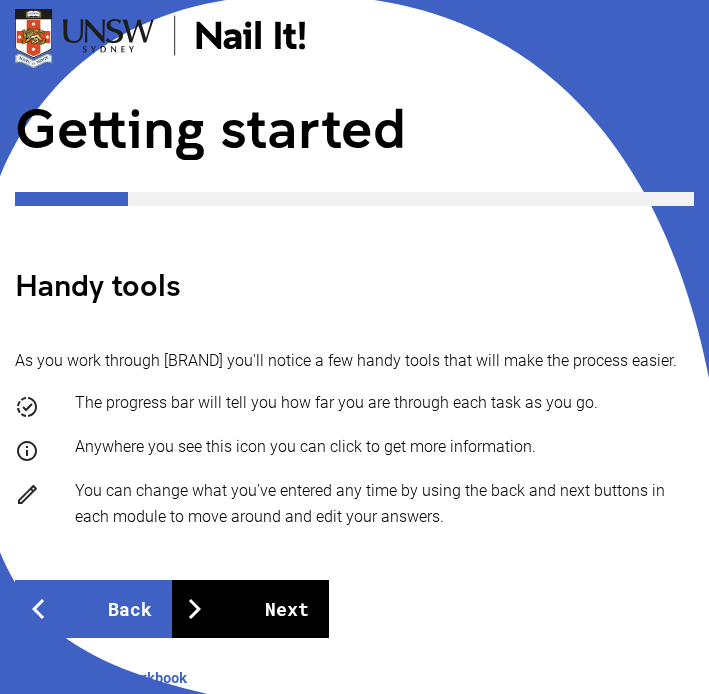 click on "Next" at bounding box center (250, 609) 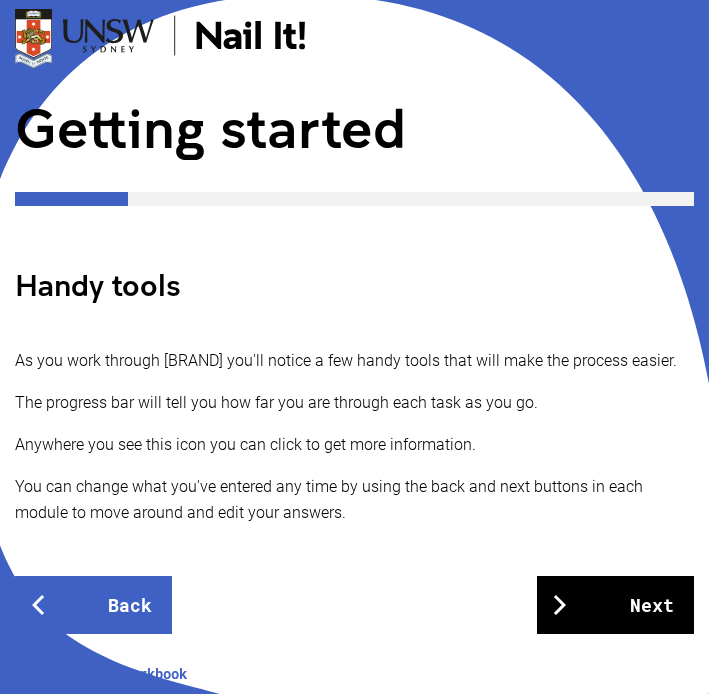 scroll, scrollTop: 0, scrollLeft: 0, axis: both 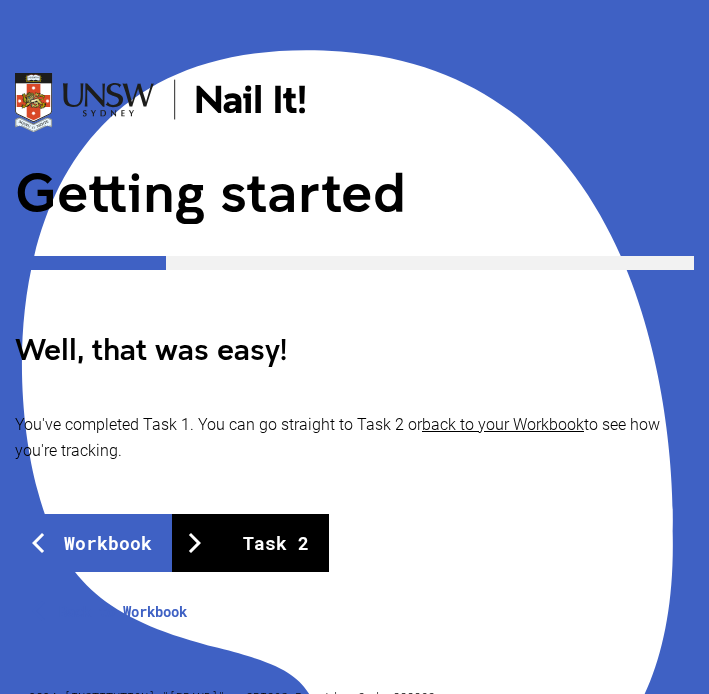 click on "Task 2" at bounding box center [250, 543] 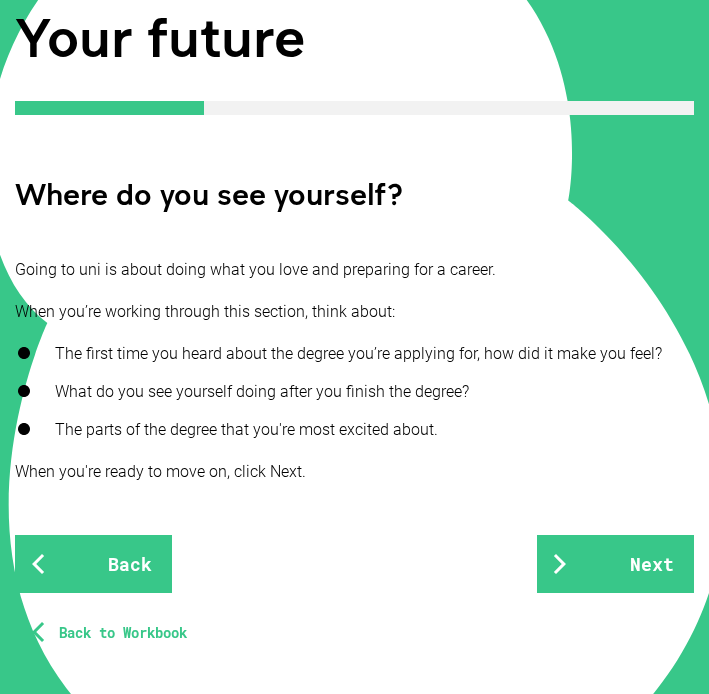 scroll, scrollTop: 156, scrollLeft: 0, axis: vertical 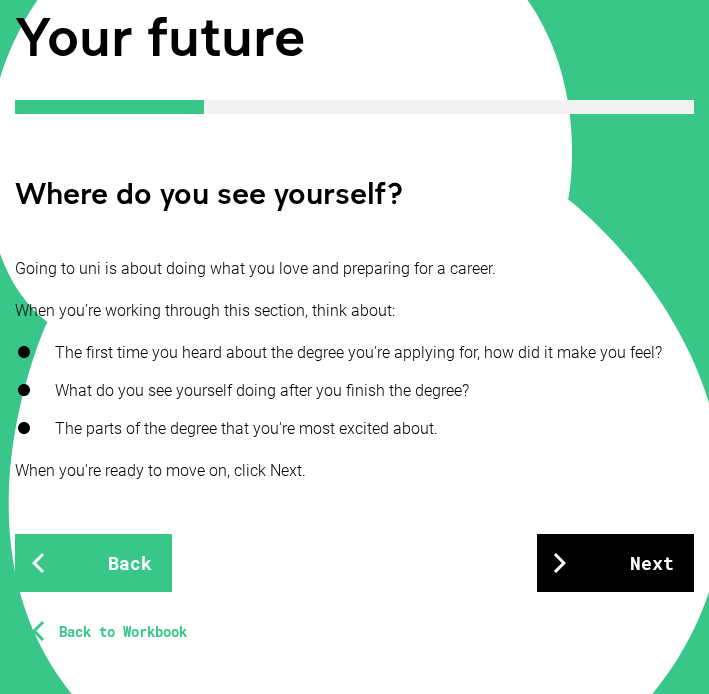 click on "Next" at bounding box center [615, 563] 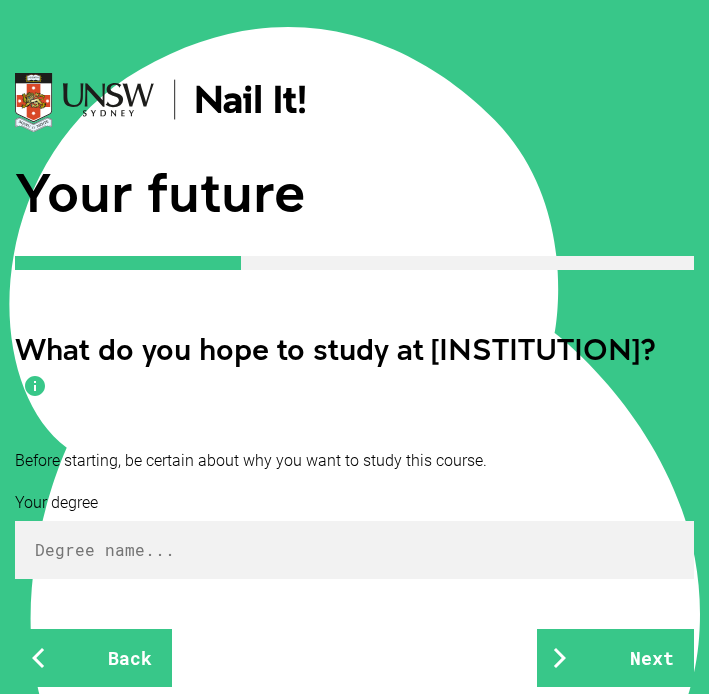 click on "Your degree" at bounding box center (354, 503) 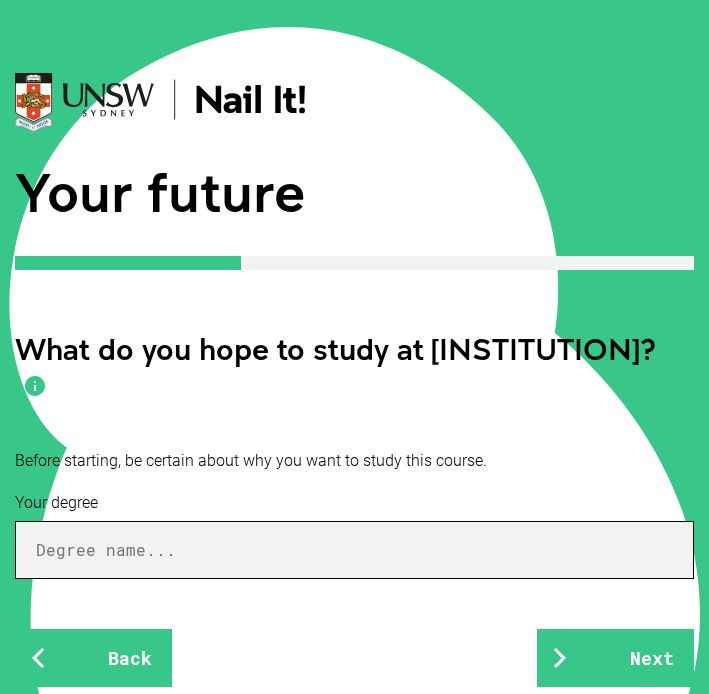 click at bounding box center [354, 550] 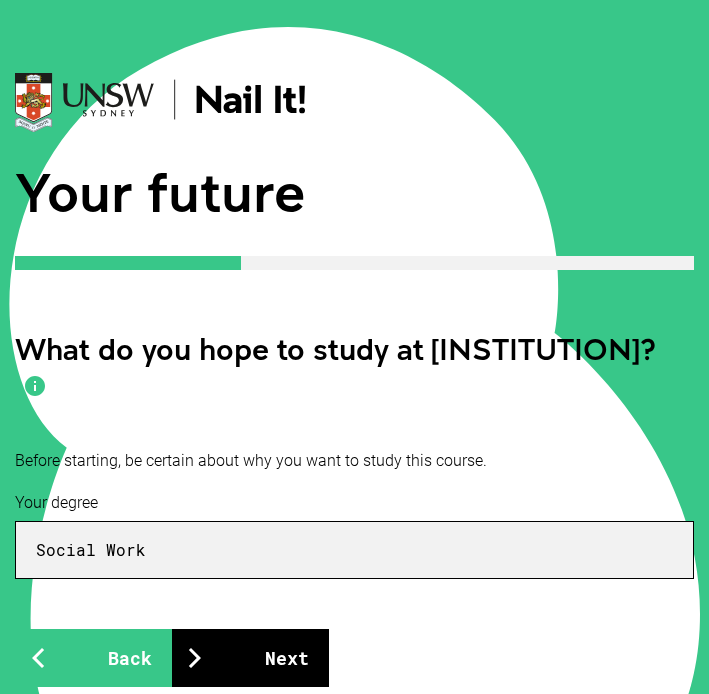 type on "Social Work" 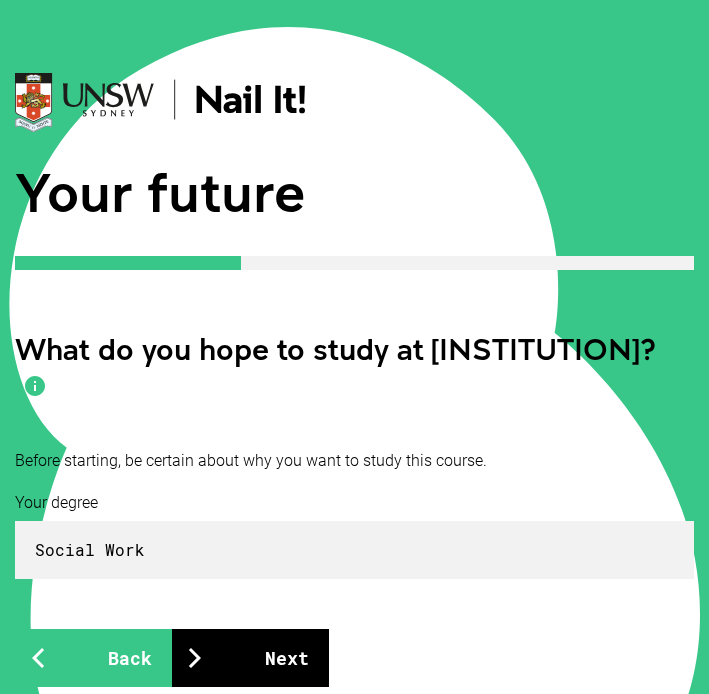 click on "Next" at bounding box center [250, 658] 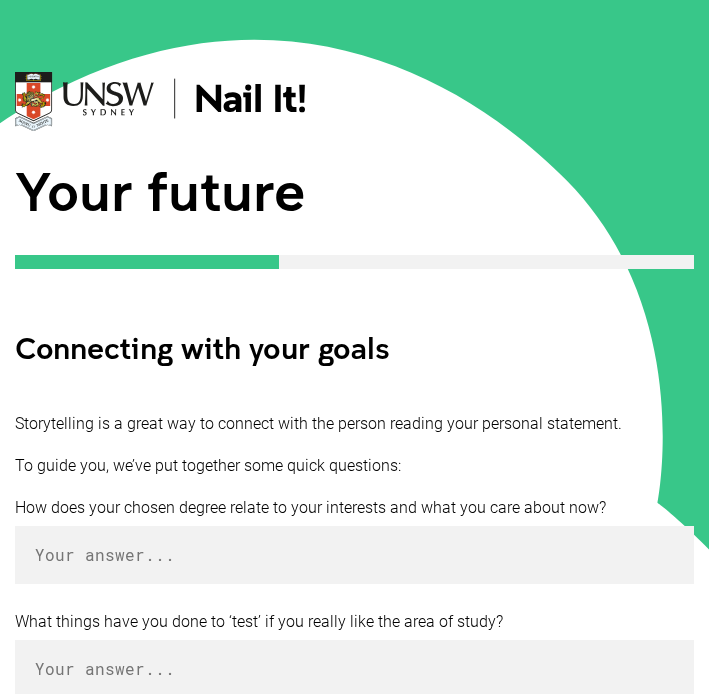 scroll, scrollTop: 182, scrollLeft: 0, axis: vertical 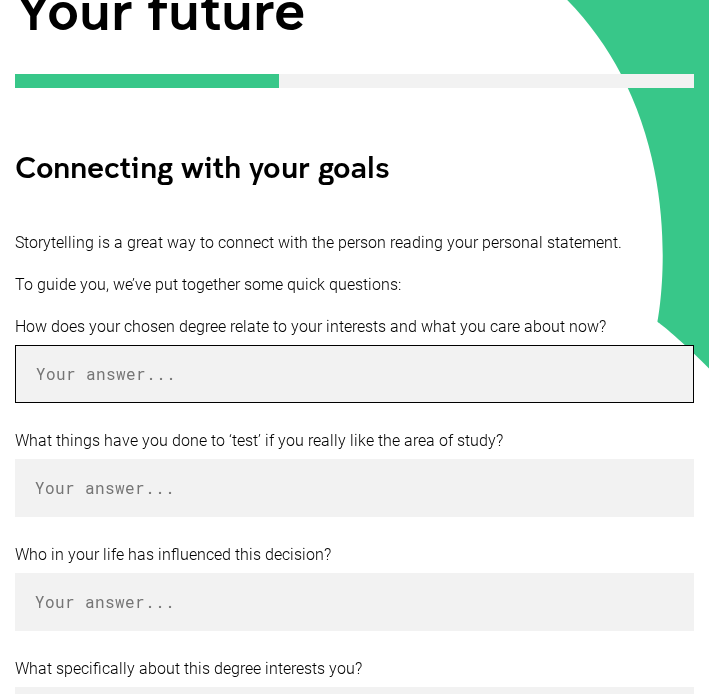 click at bounding box center (354, 374) 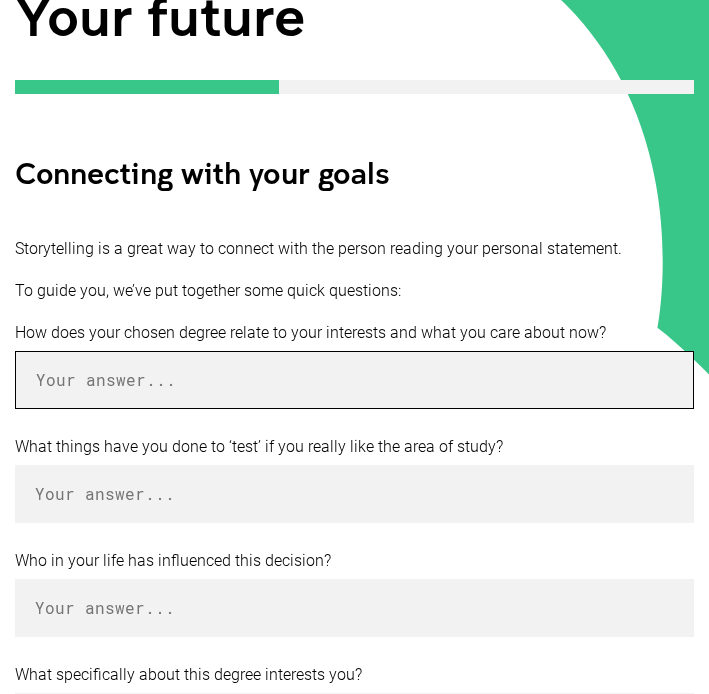 scroll, scrollTop: 178, scrollLeft: 0, axis: vertical 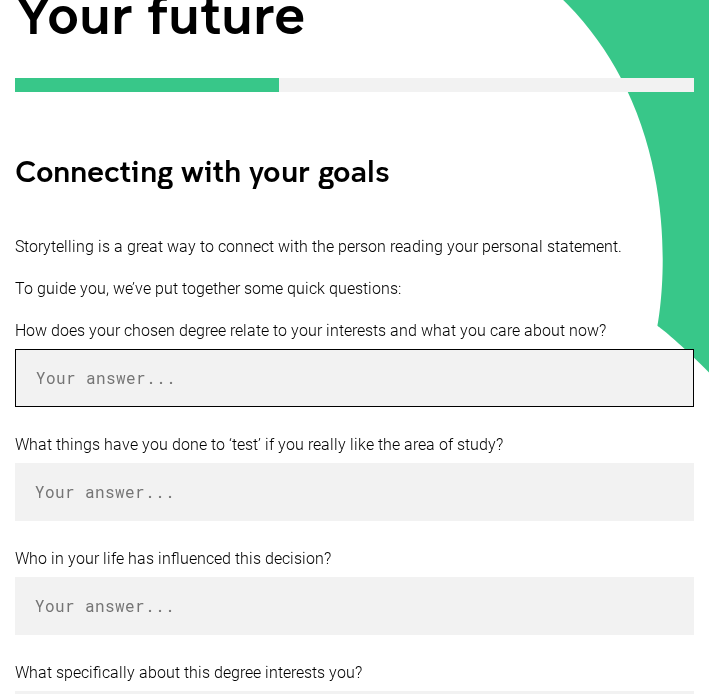 click at bounding box center (354, 378) 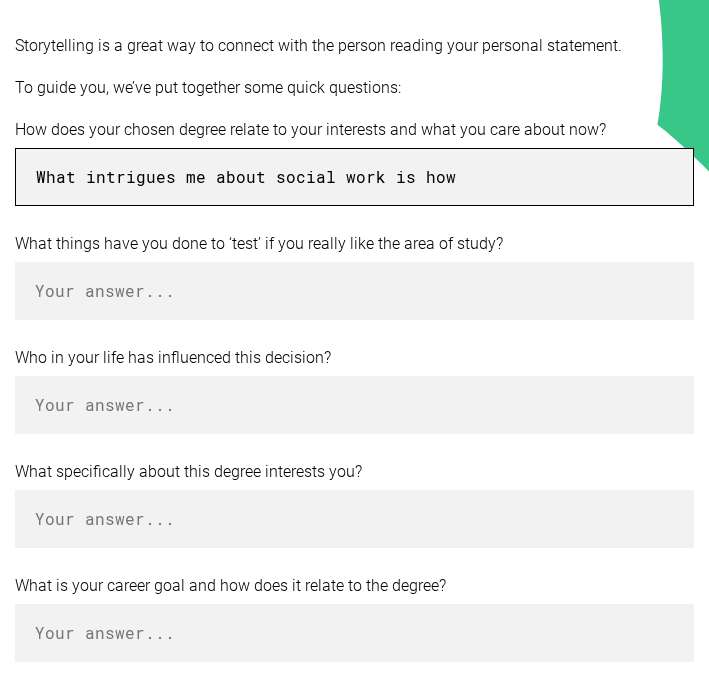 scroll, scrollTop: 382, scrollLeft: 0, axis: vertical 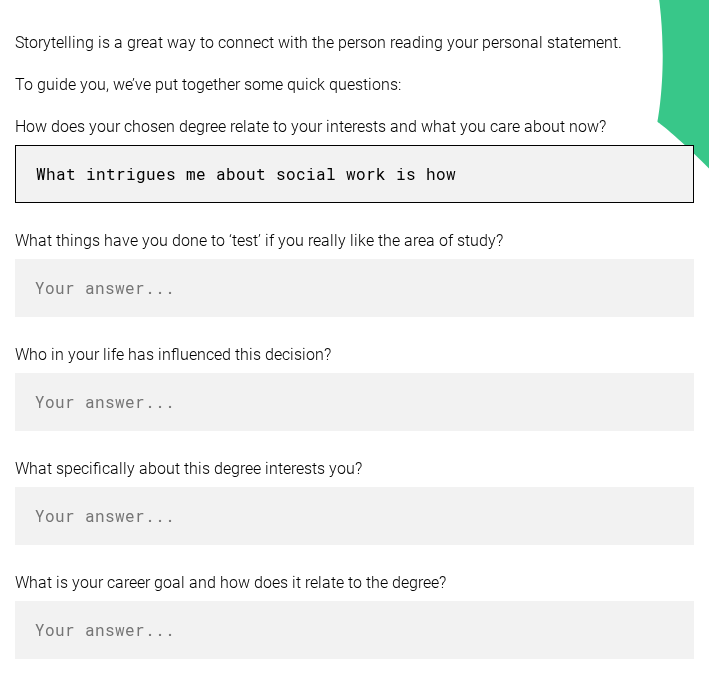 type on "What intrigues me about social work is how" 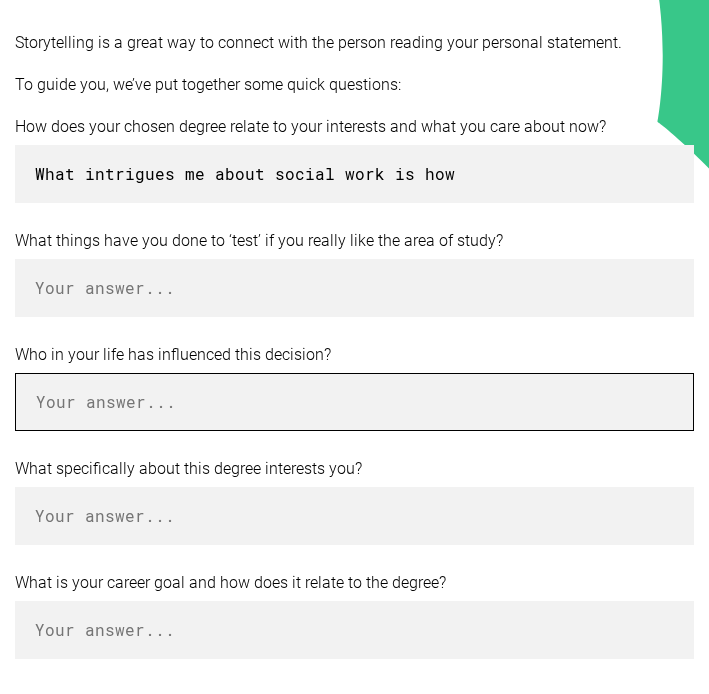 click at bounding box center [354, 402] 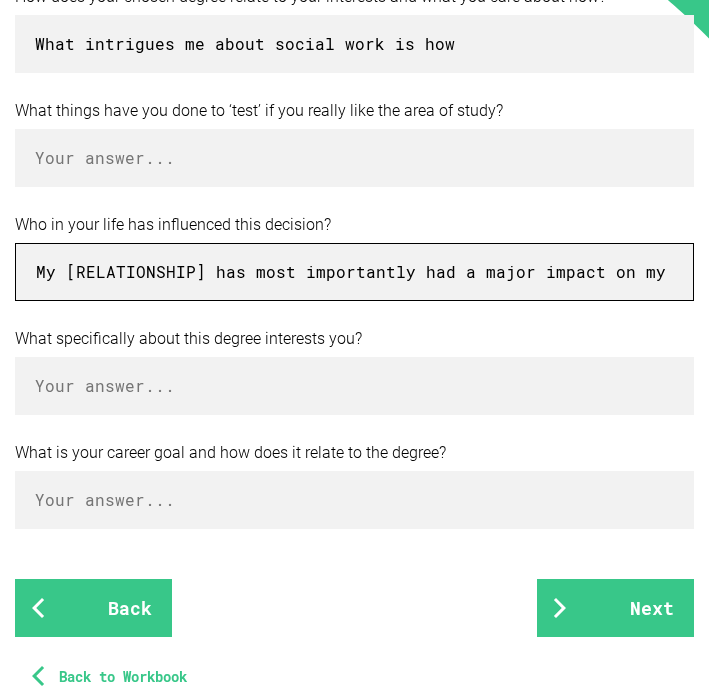 scroll, scrollTop: 515, scrollLeft: 0, axis: vertical 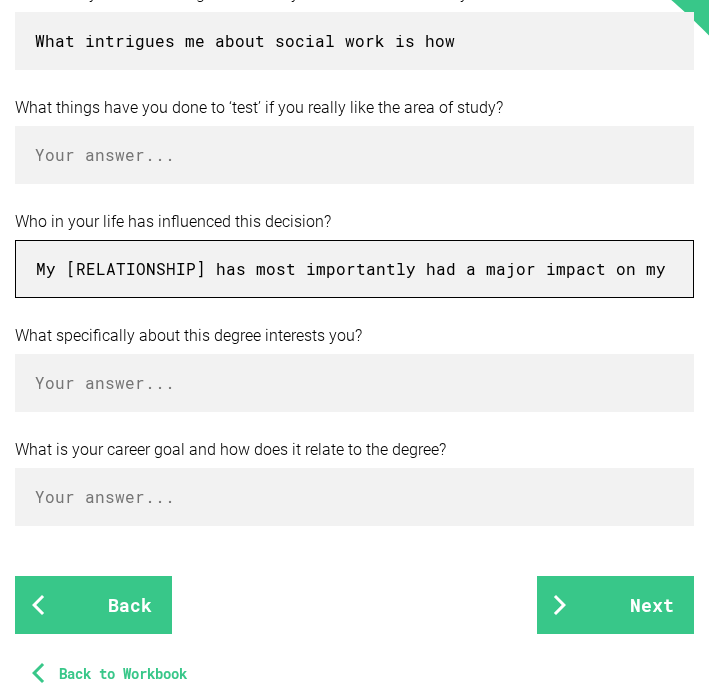 type on "My [RELATIONSHIP] has most importantly had a major impact on my desire" 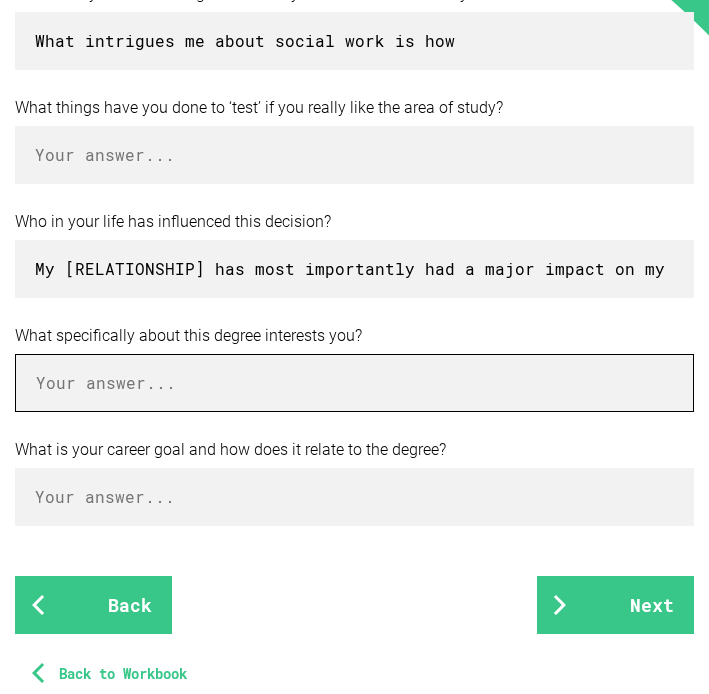 click at bounding box center [354, 383] 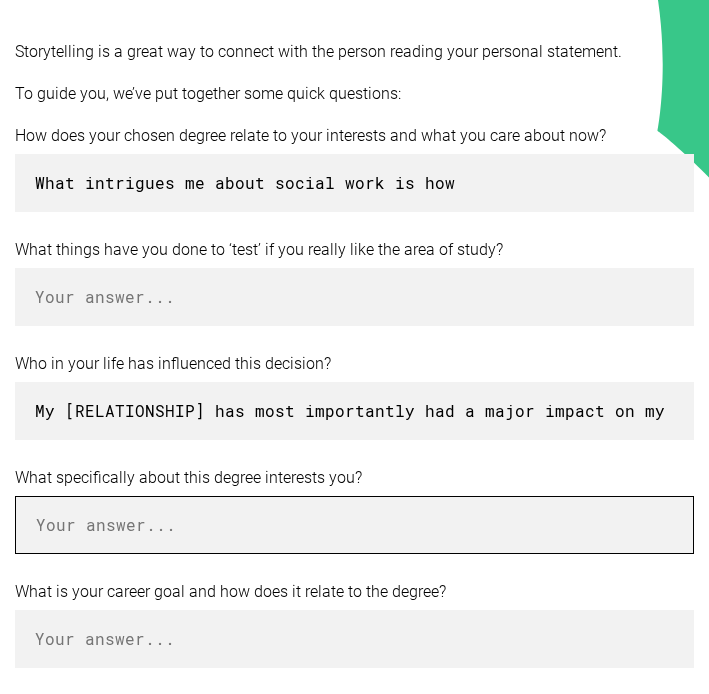 scroll, scrollTop: 372, scrollLeft: 0, axis: vertical 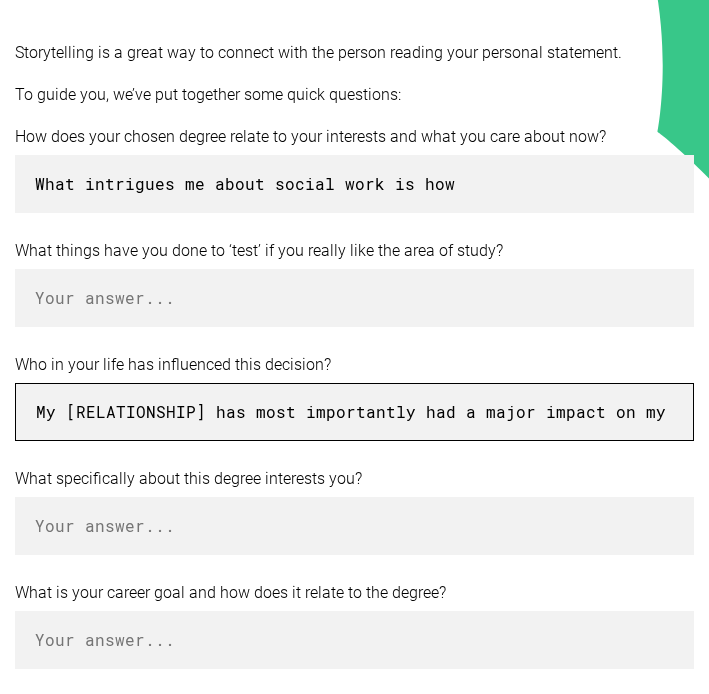 click on "My [RELATIONSHIP] has most importantly had a major impact on my desire" at bounding box center [354, 412] 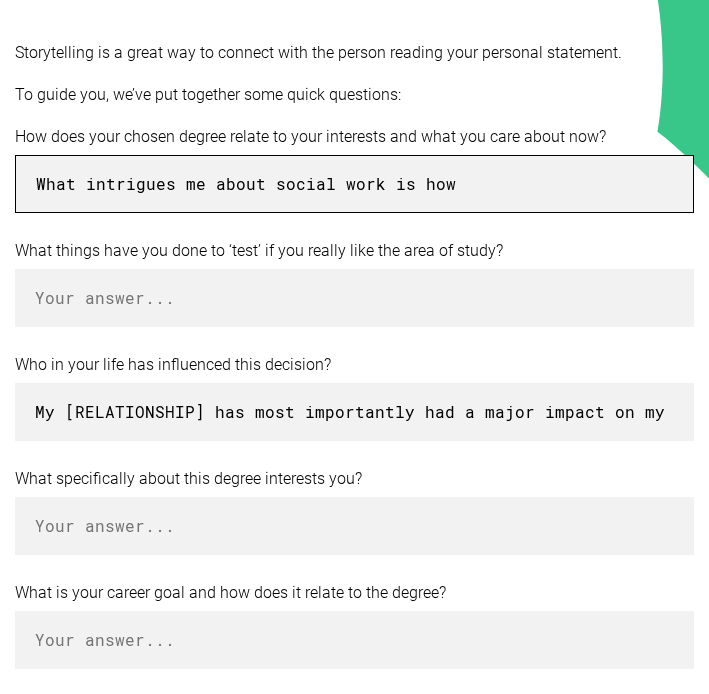 click on "What intrigues me about social work is how" at bounding box center (354, 184) 